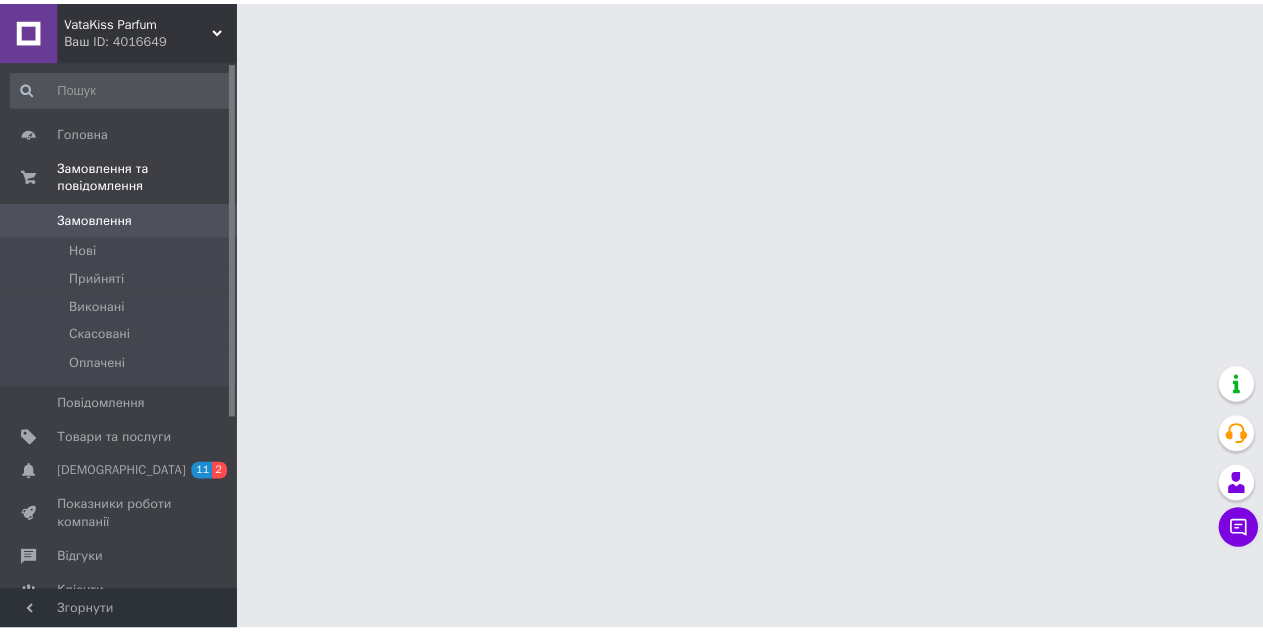 scroll, scrollTop: 0, scrollLeft: 0, axis: both 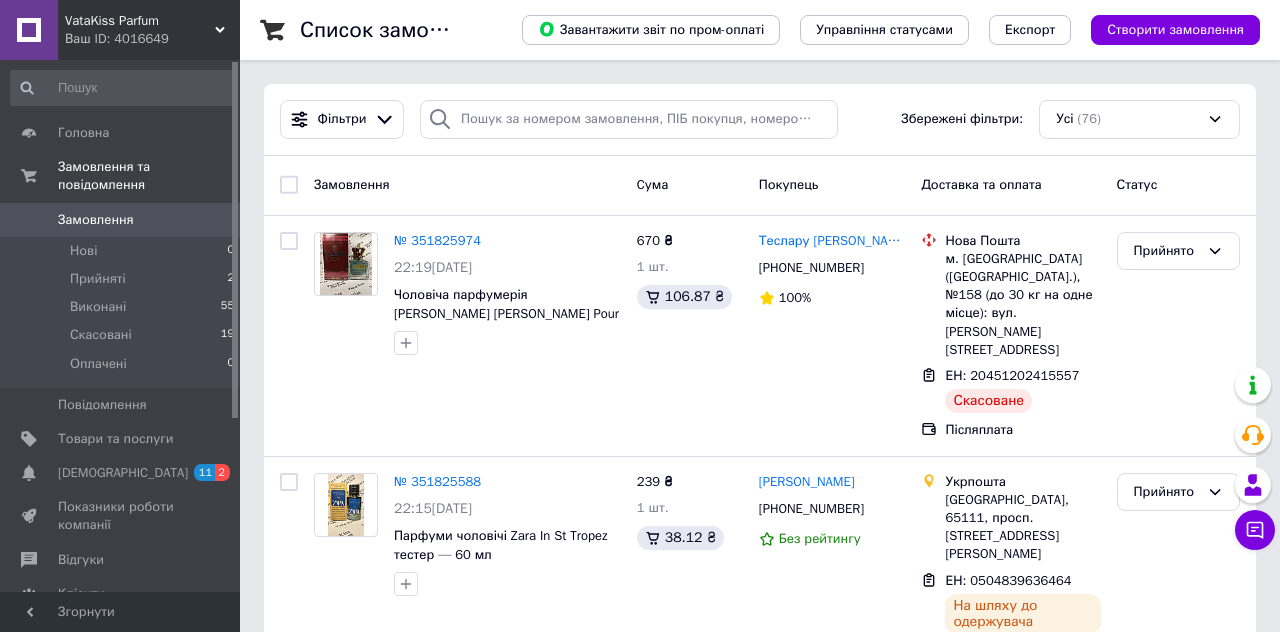 click on "№ 351825974" at bounding box center (437, 240) 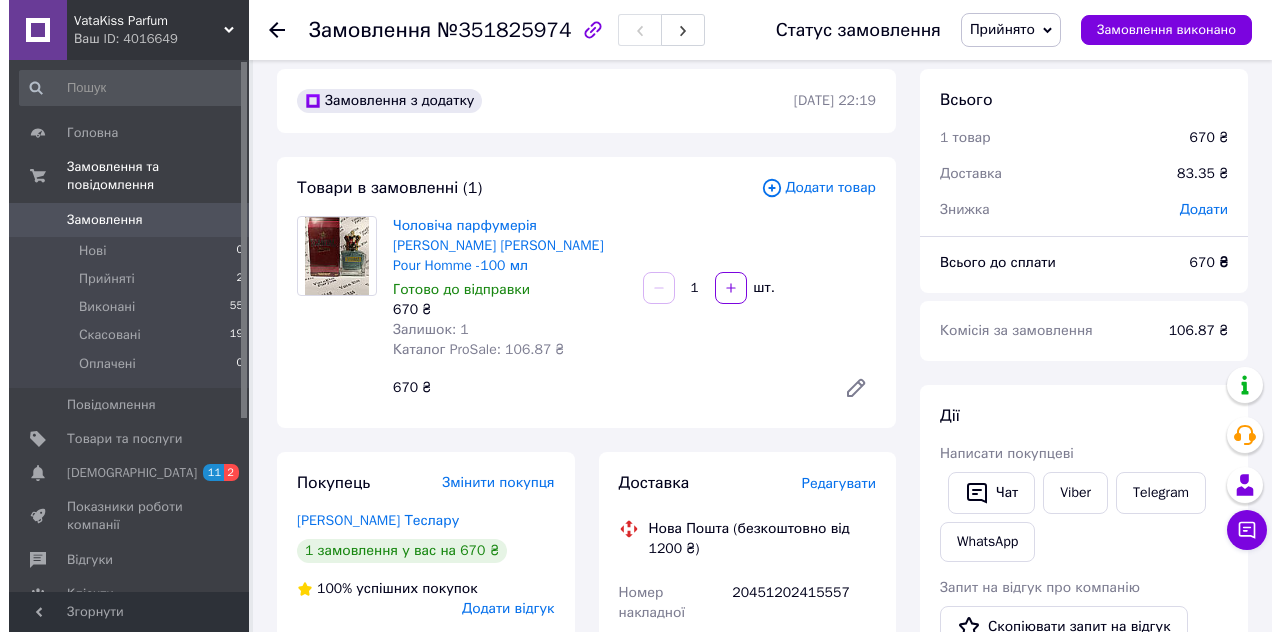 scroll, scrollTop: 0, scrollLeft: 0, axis: both 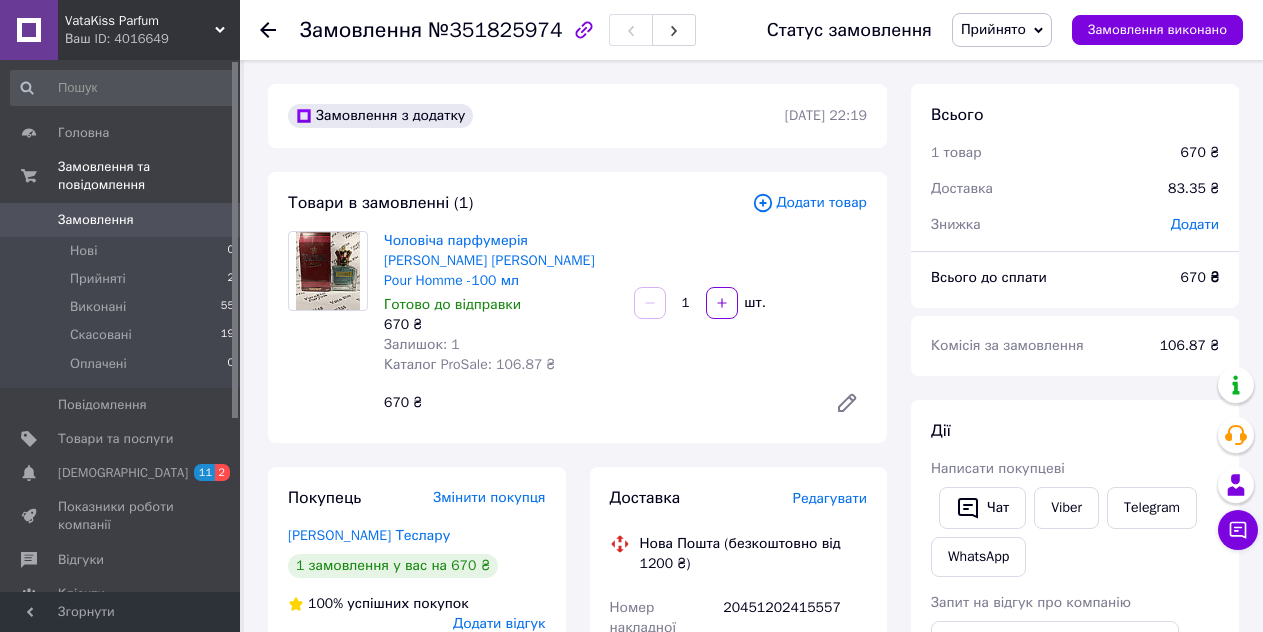 click on "Редагувати" at bounding box center (830, 498) 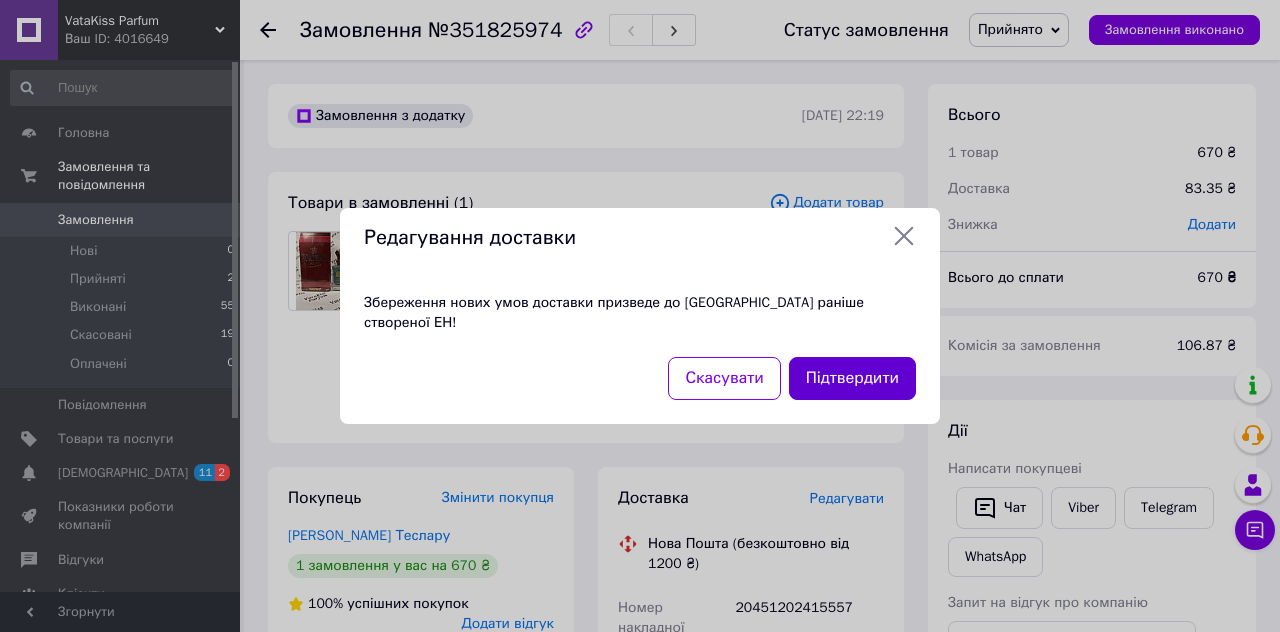click on "Підтвердити" at bounding box center (852, 378) 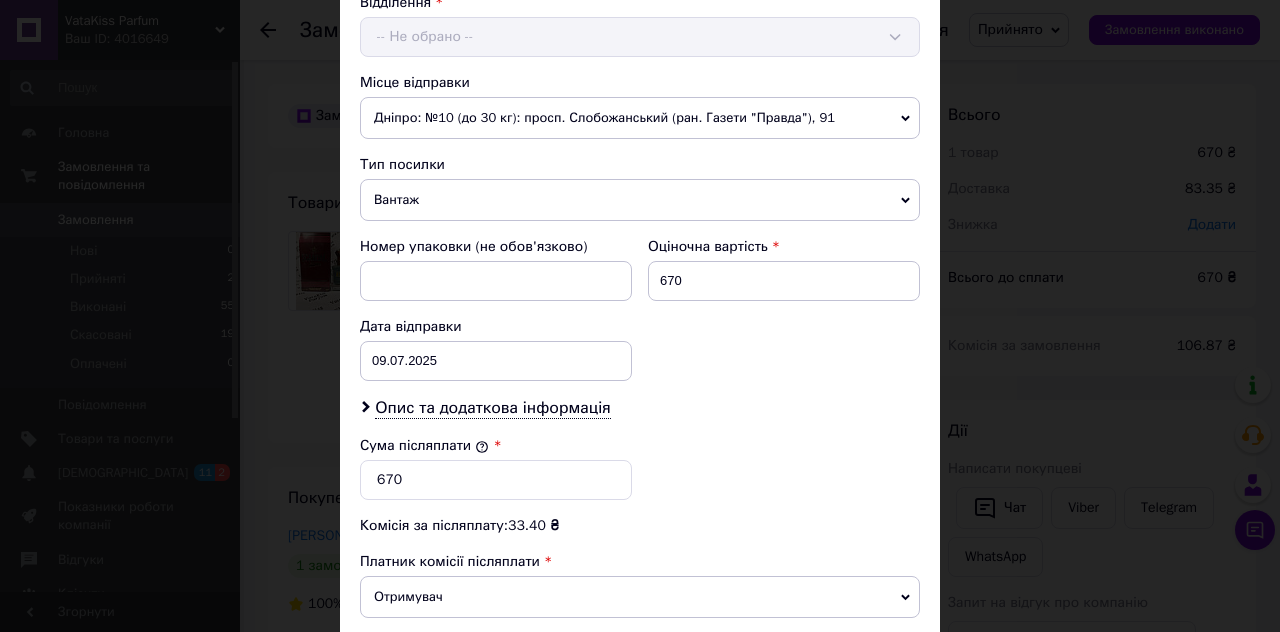 scroll, scrollTop: 700, scrollLeft: 0, axis: vertical 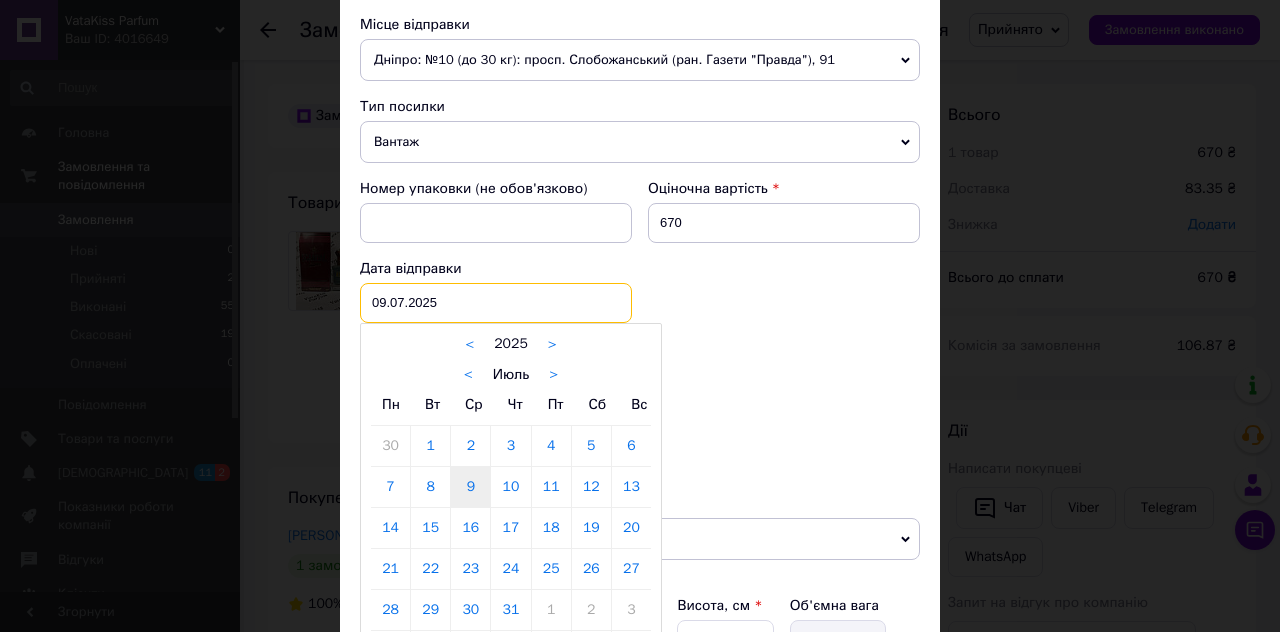 click on "09.07.2025 < 2025 > < Июль > Пн Вт Ср Чт Пт Сб Вс 30 1 2 3 4 5 6 7 8 9 10 11 12 13 14 15 16 17 18 19 20 21 22 23 24 25 26 27 28 29 30 31 1 2 3 4 5 6 7 8 9 10" at bounding box center [496, 303] 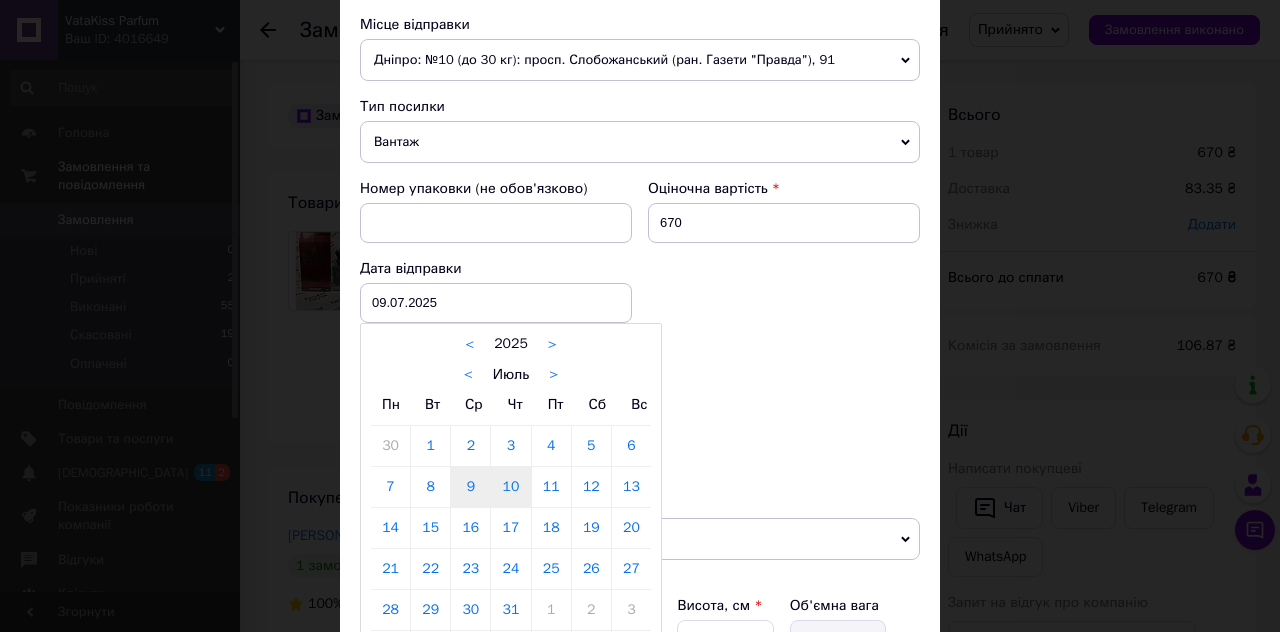 click on "10" at bounding box center [510, 487] 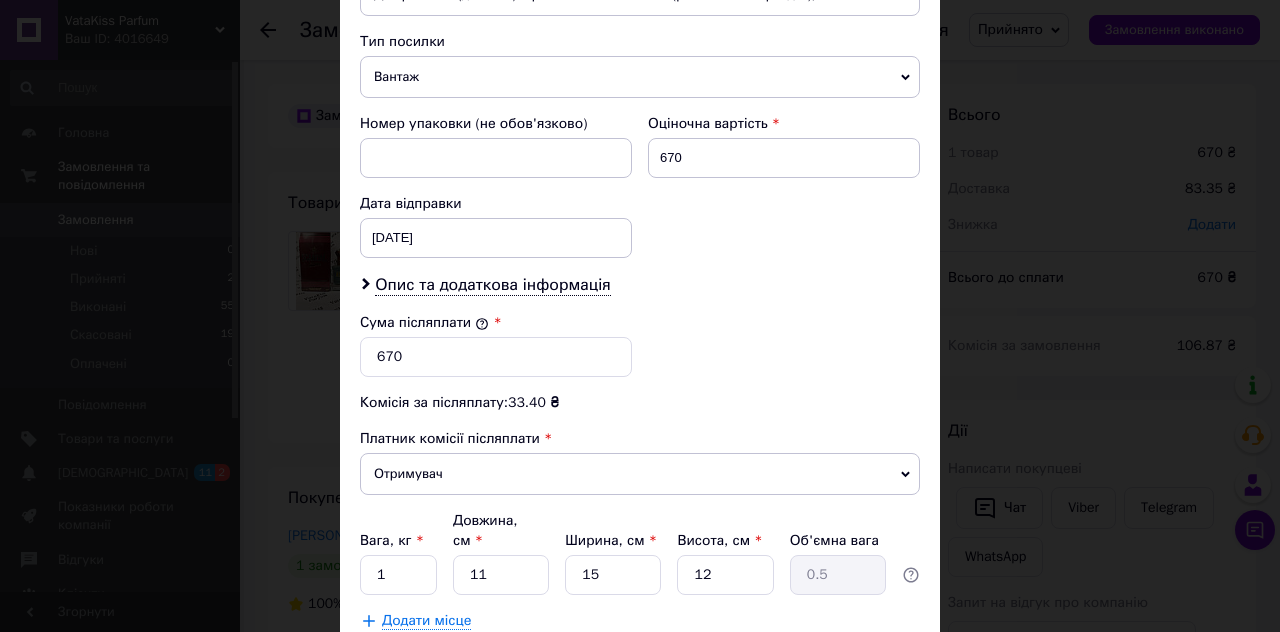scroll, scrollTop: 794, scrollLeft: 0, axis: vertical 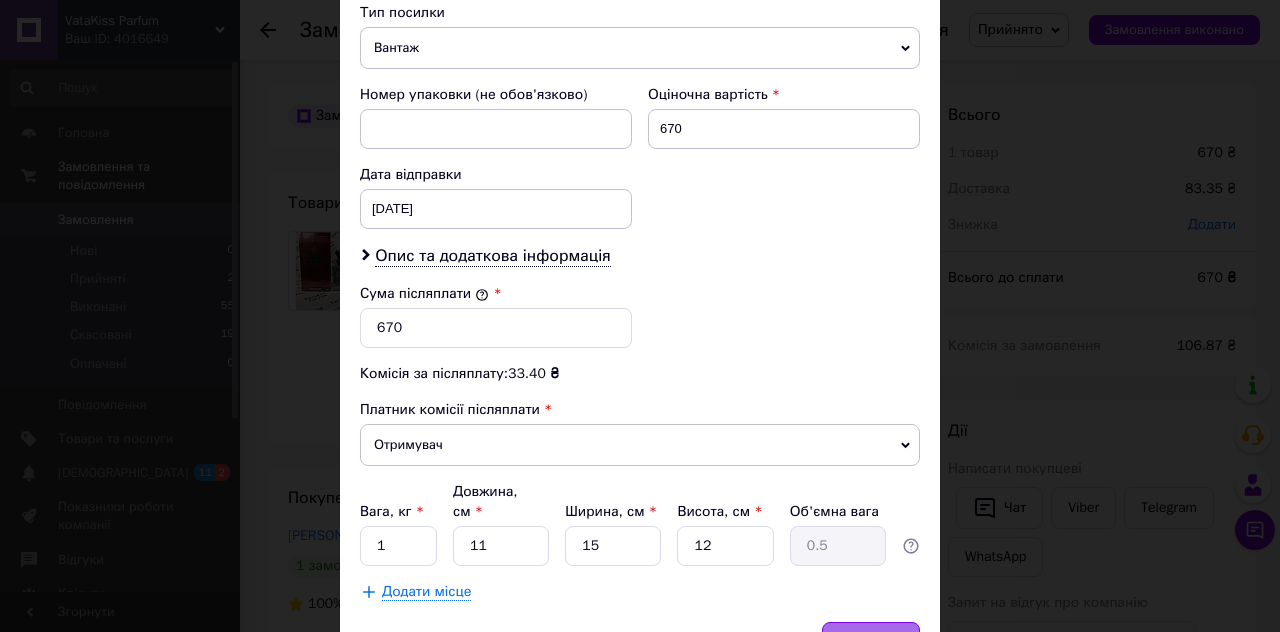 click on "Зберегти" at bounding box center [871, 642] 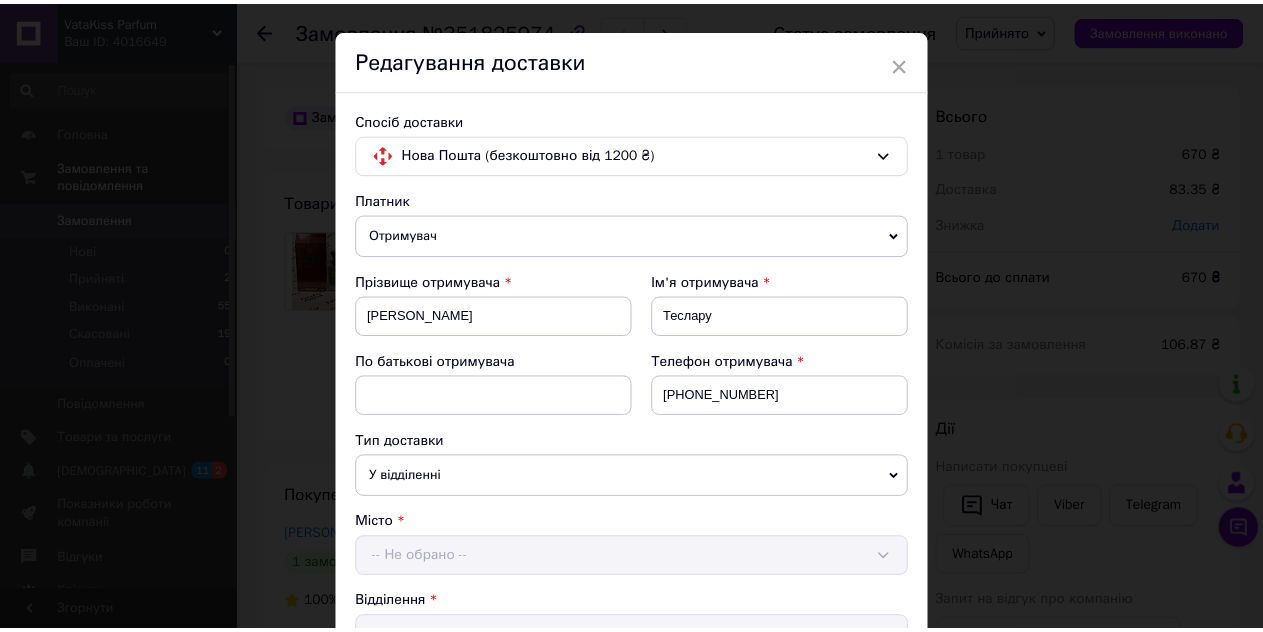 scroll, scrollTop: 0, scrollLeft: 0, axis: both 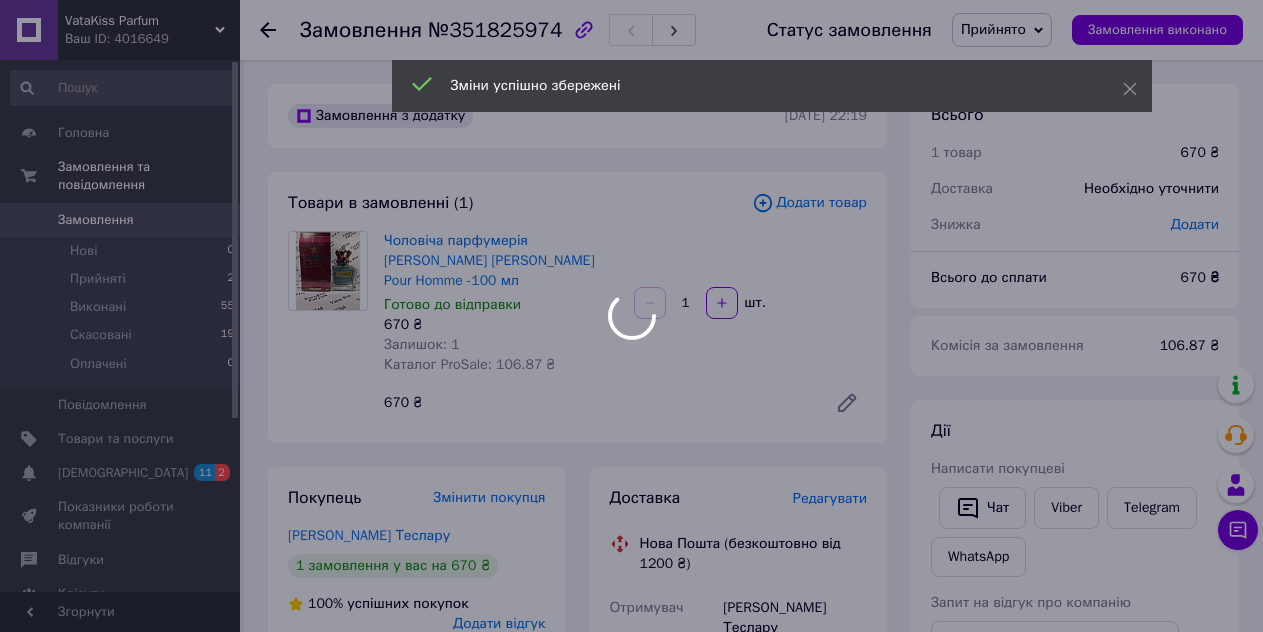 click on "Зміни успішно збережені" at bounding box center (772, 86) 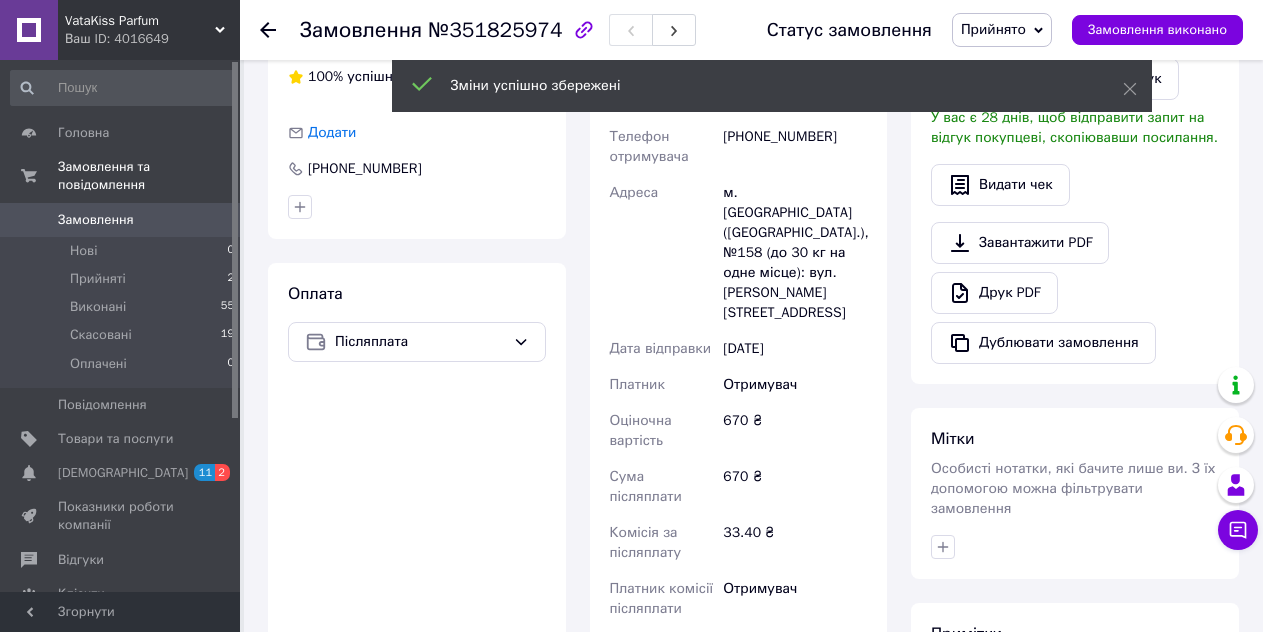 scroll, scrollTop: 600, scrollLeft: 0, axis: vertical 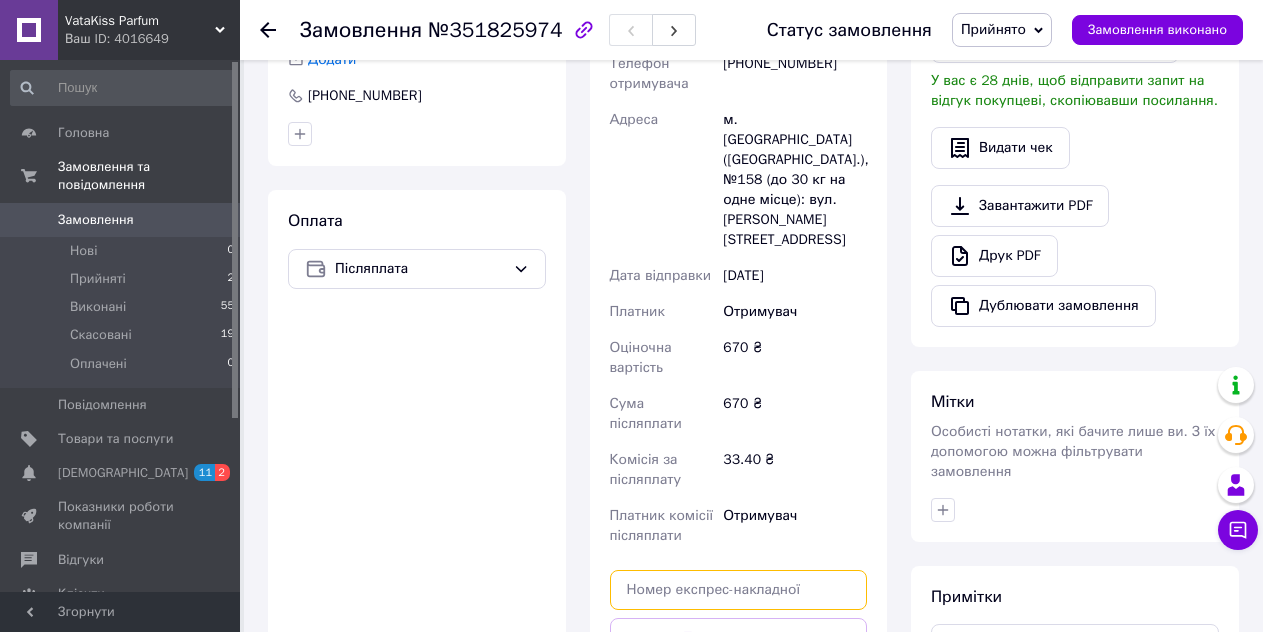 click at bounding box center [739, 590] 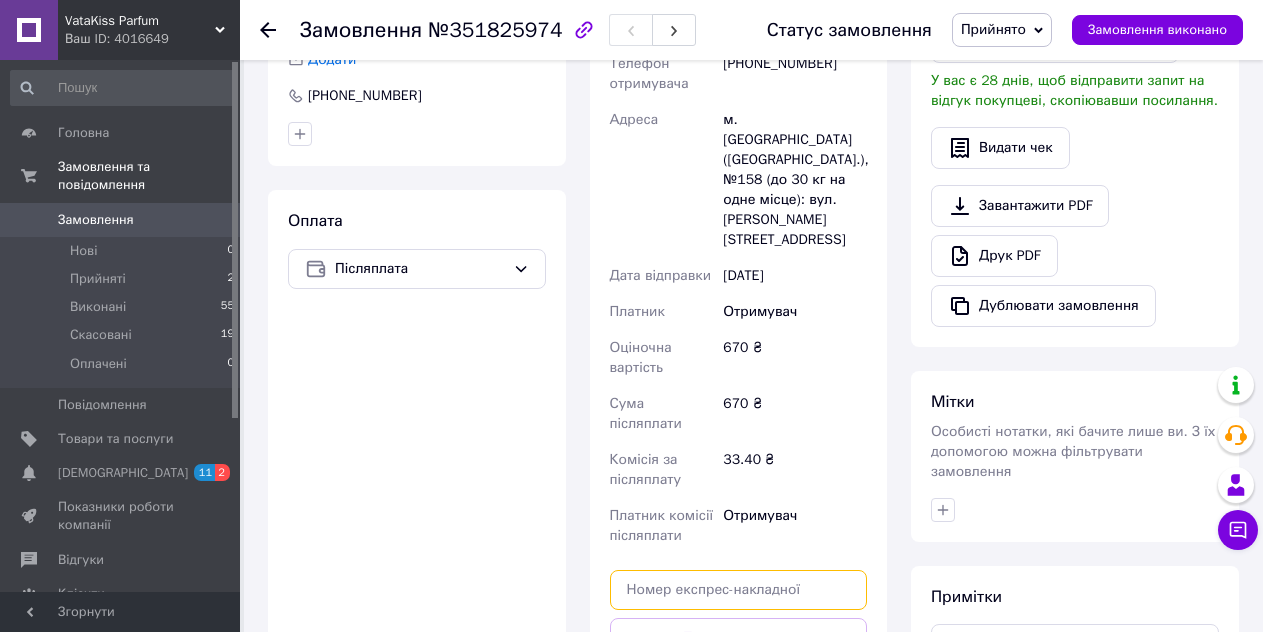 click at bounding box center (739, 590) 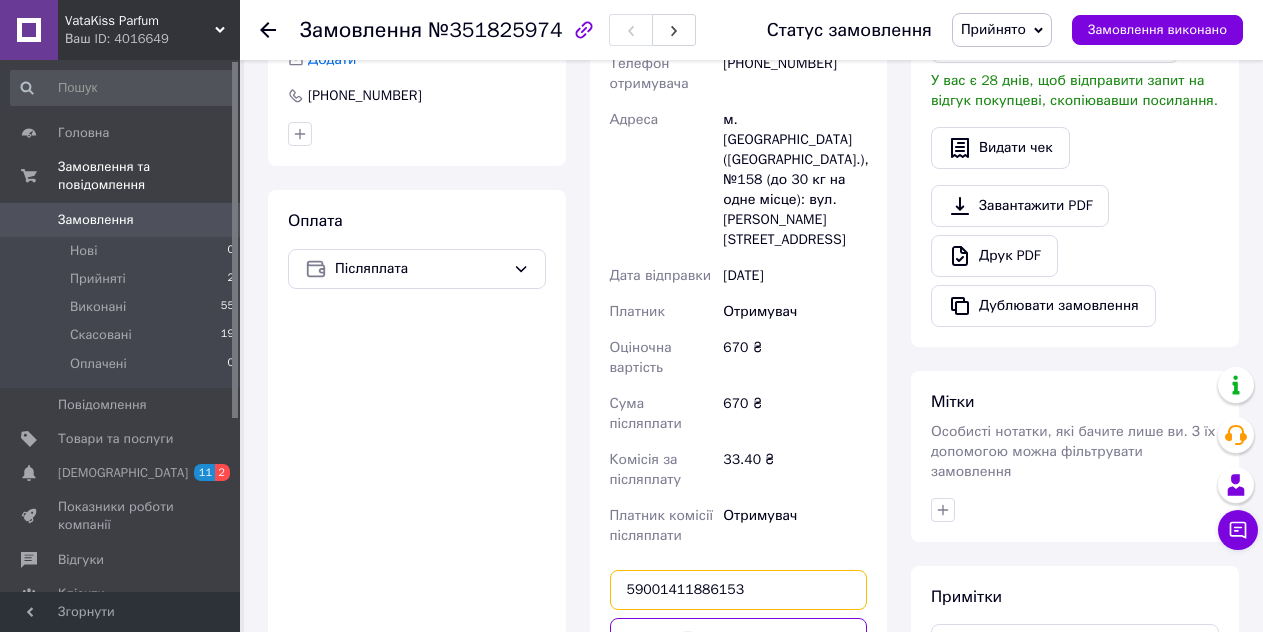 scroll, scrollTop: 700, scrollLeft: 0, axis: vertical 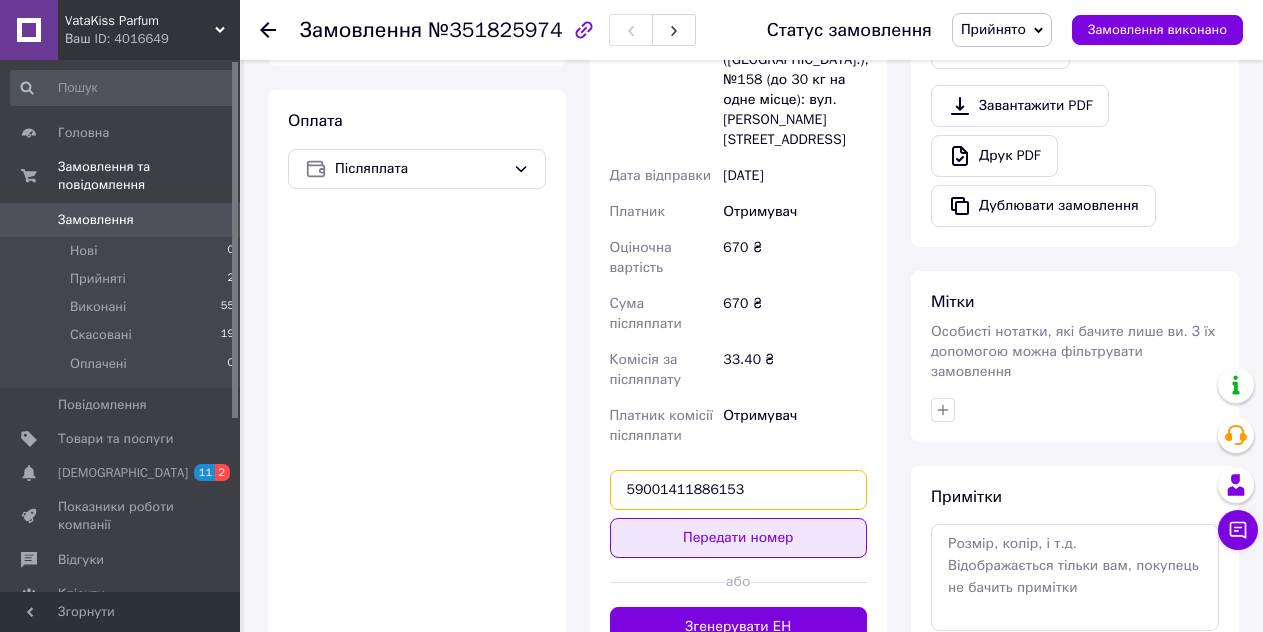 type on "59001411886153" 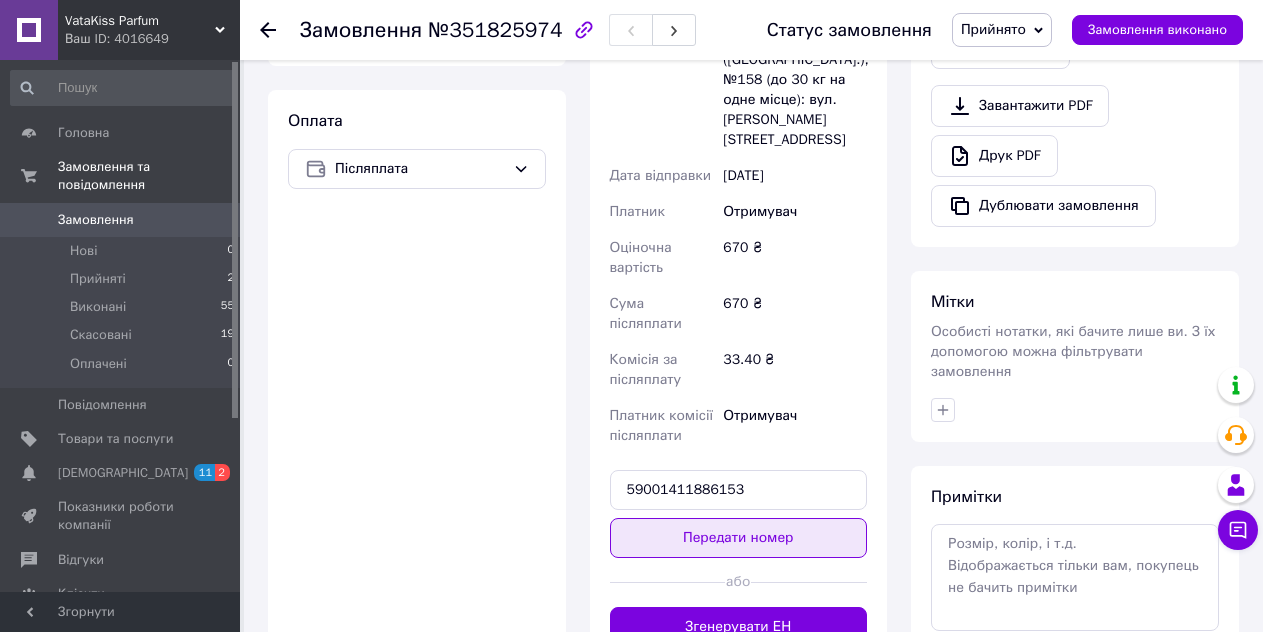 click on "Передати номер" at bounding box center [739, 538] 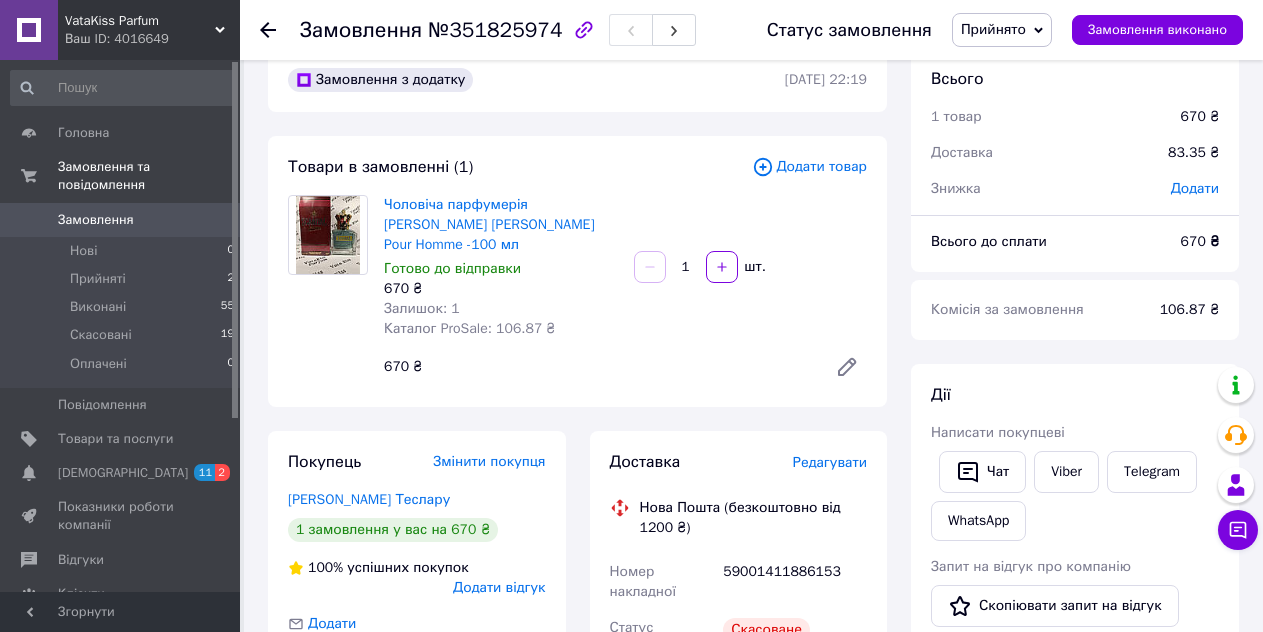 scroll, scrollTop: 0, scrollLeft: 0, axis: both 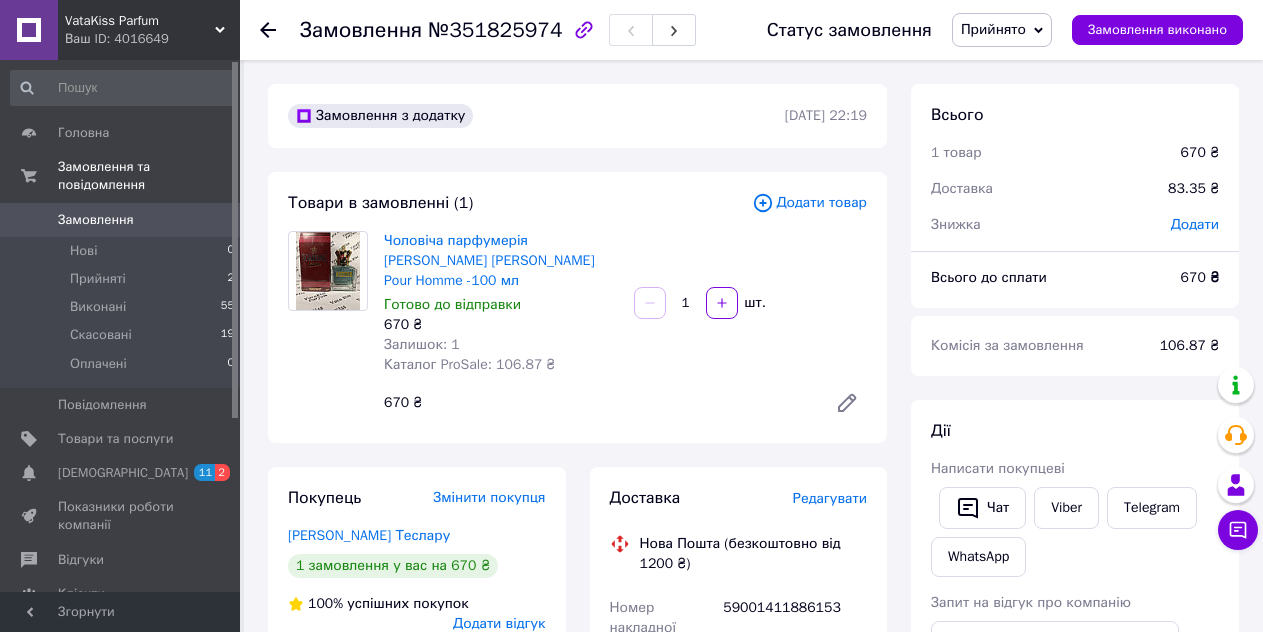 click on "Ваш ID: 4016649" at bounding box center [152, 39] 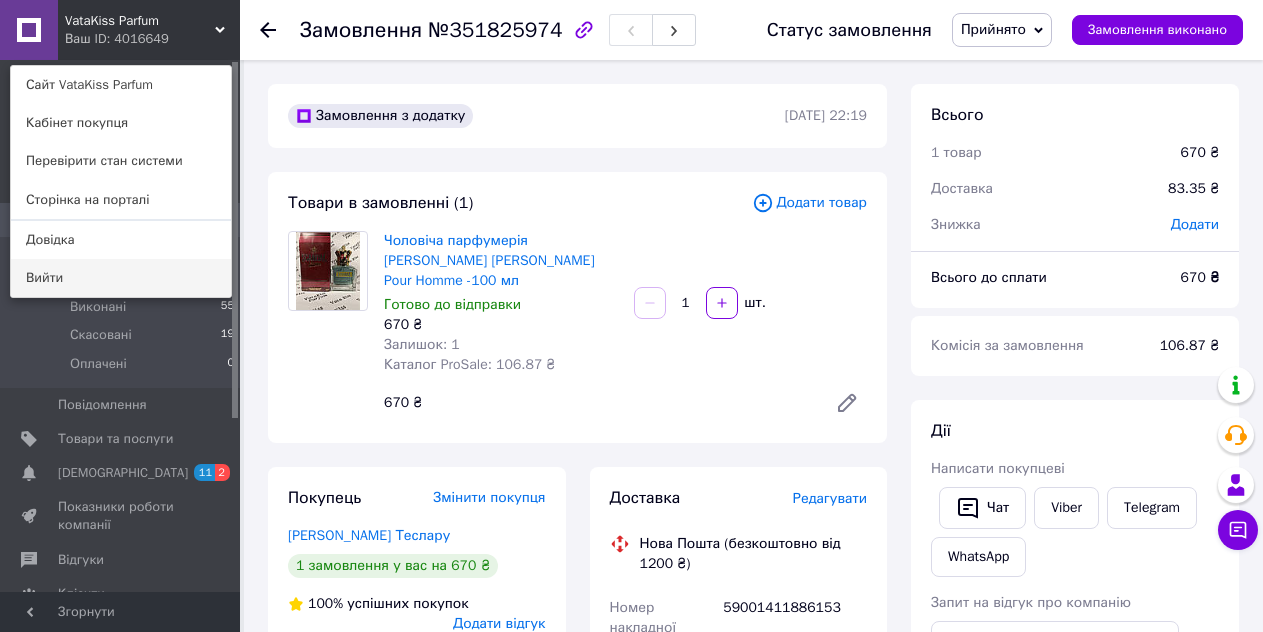 click on "Вийти" at bounding box center (121, 278) 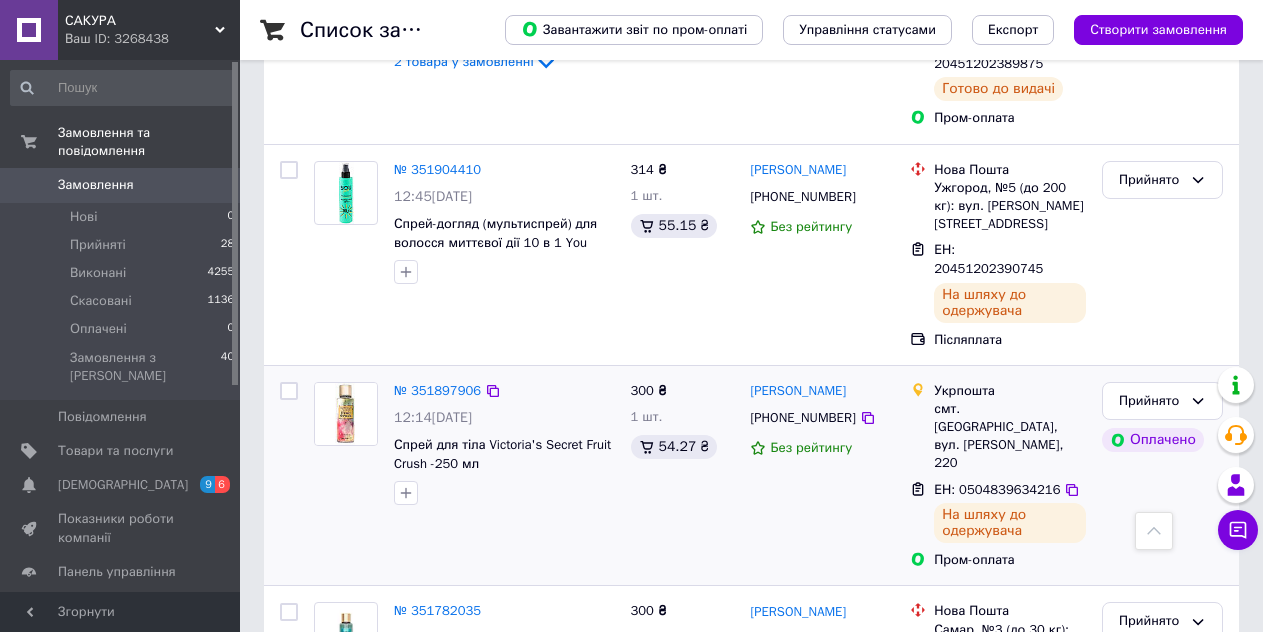 scroll, scrollTop: 700, scrollLeft: 0, axis: vertical 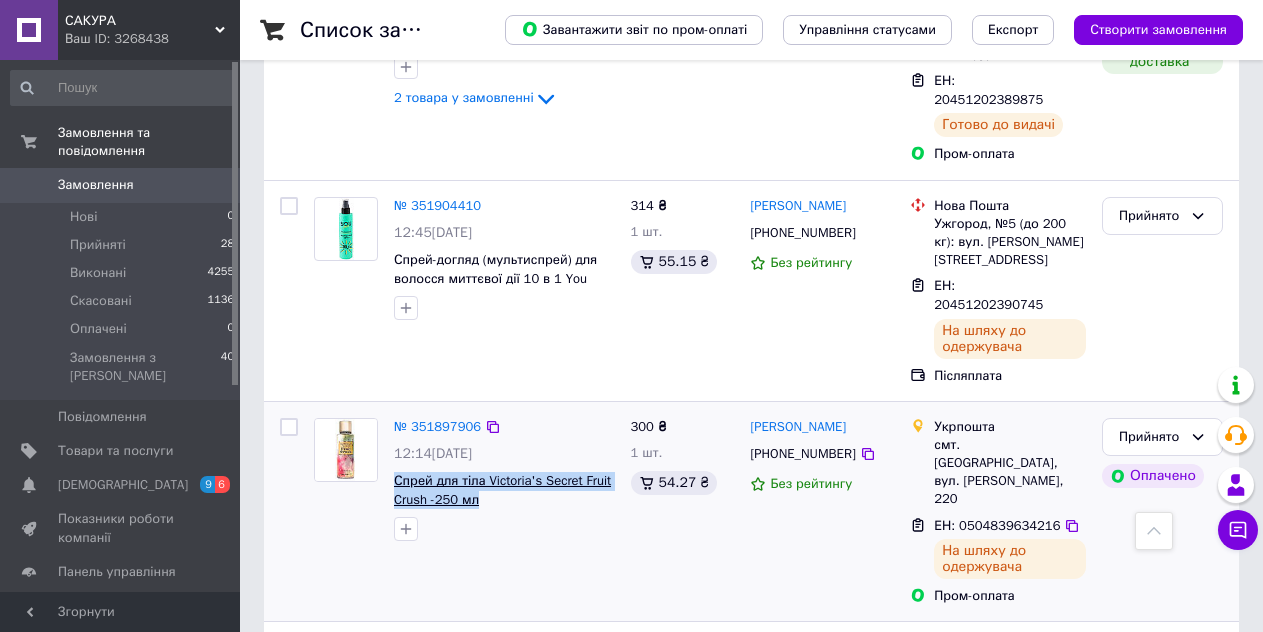 drag, startPoint x: 481, startPoint y: 426, endPoint x: 395, endPoint y: 398, distance: 90.44335 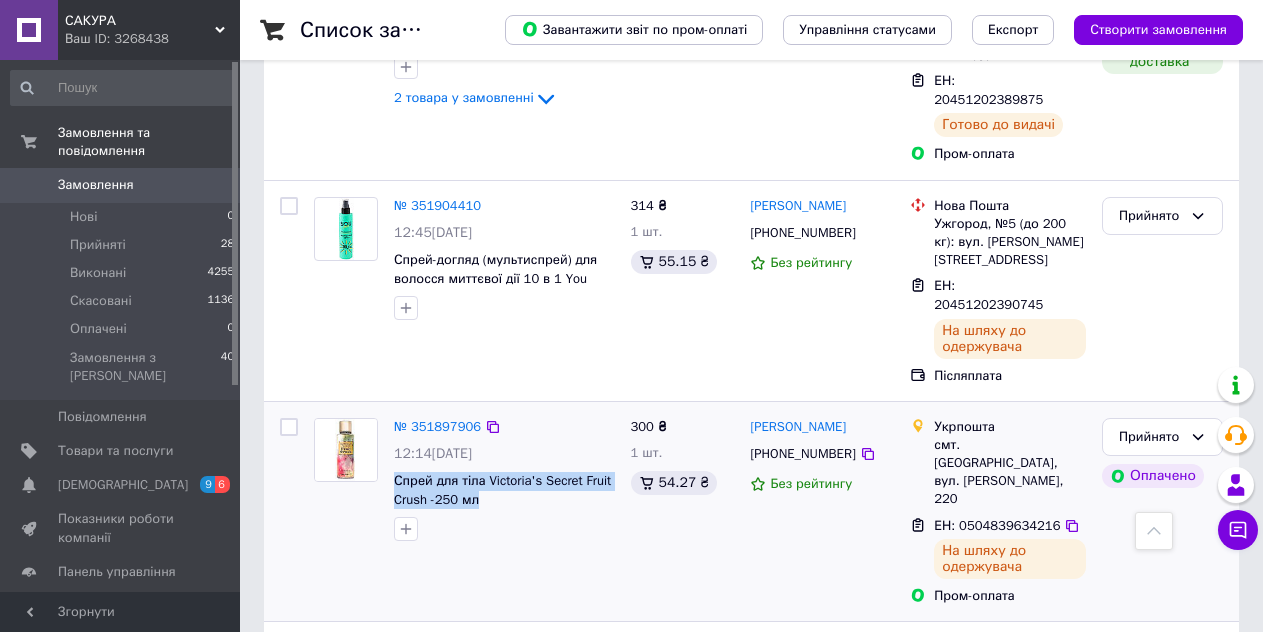 copy on "Спрей для тіла Victoria's Secret Fruit Crush -250 мл" 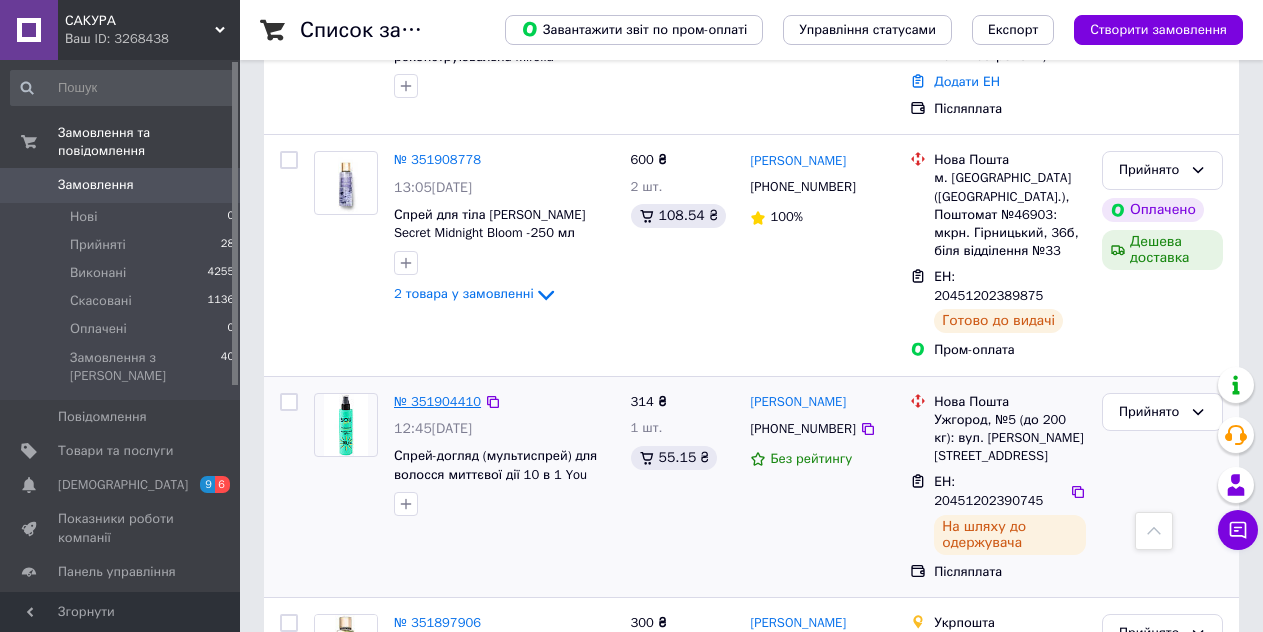 scroll, scrollTop: 500, scrollLeft: 0, axis: vertical 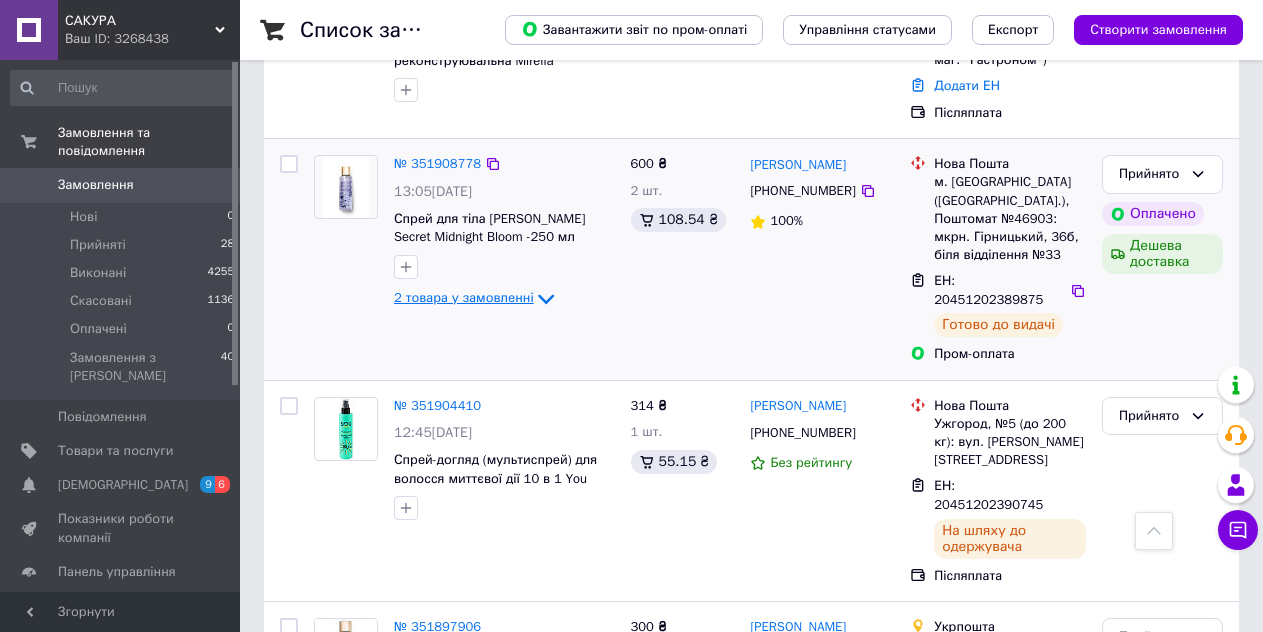 click on "2 товара у замовленні" at bounding box center [464, 298] 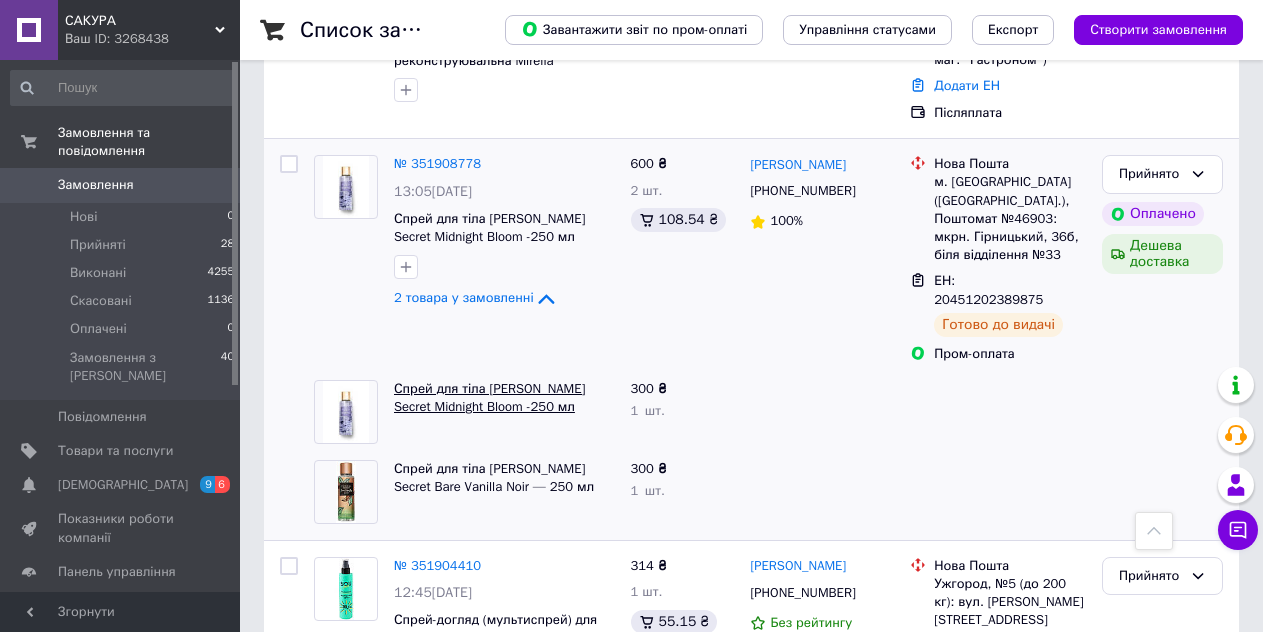 scroll, scrollTop: 600, scrollLeft: 0, axis: vertical 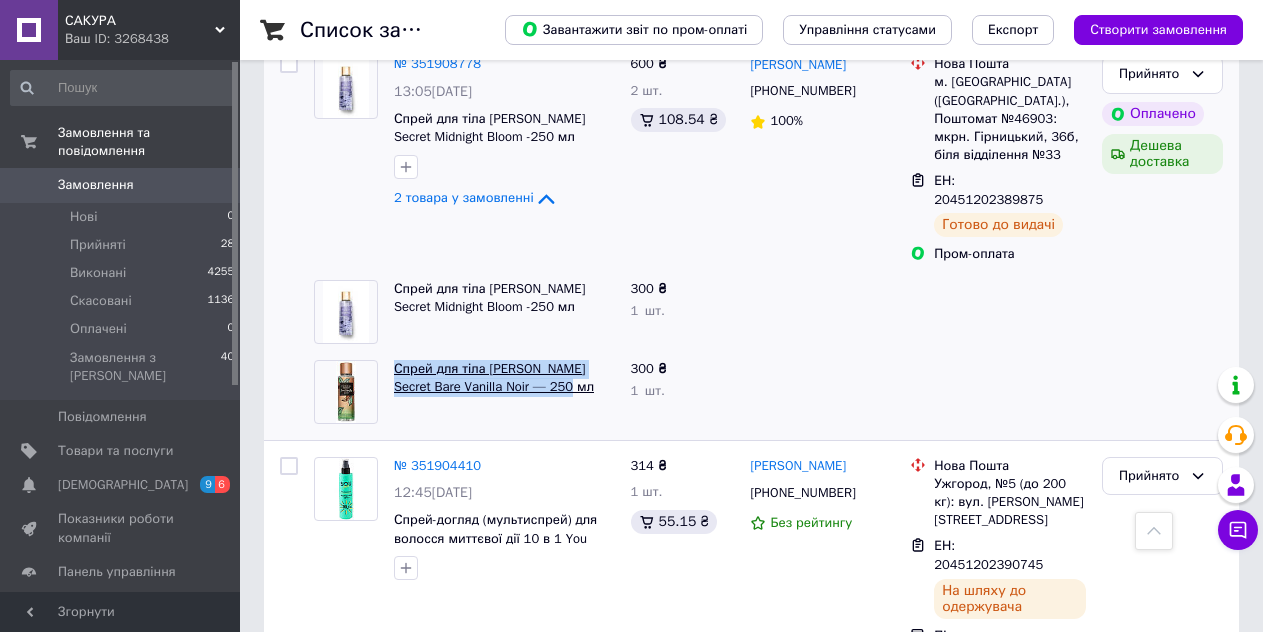 drag, startPoint x: 537, startPoint y: 358, endPoint x: 394, endPoint y: 336, distance: 144.6824 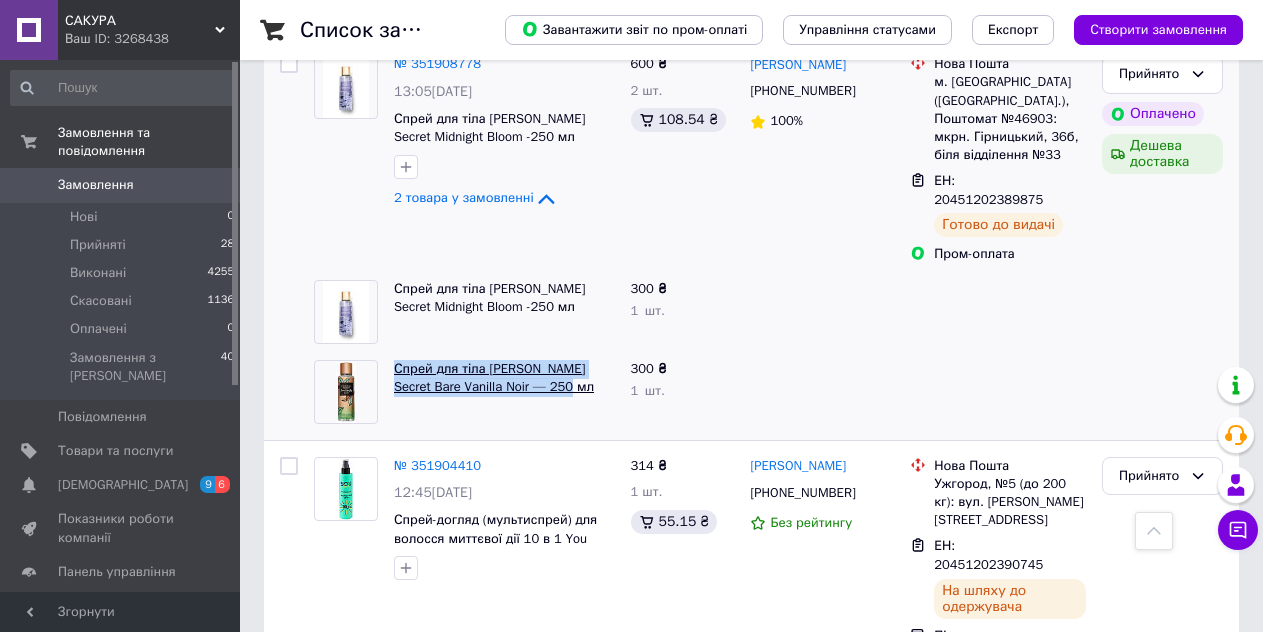 copy on "Спрей для тіла [PERSON_NAME] Secret Bare Vanilla Noir — 250 мл" 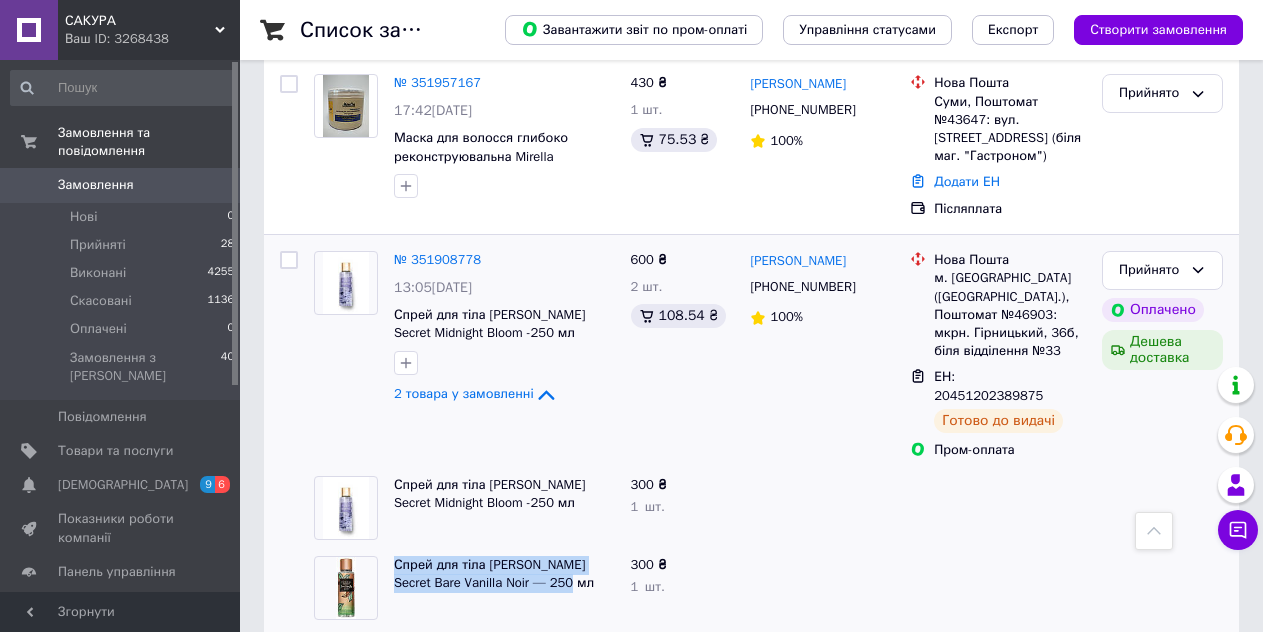 scroll, scrollTop: 400, scrollLeft: 0, axis: vertical 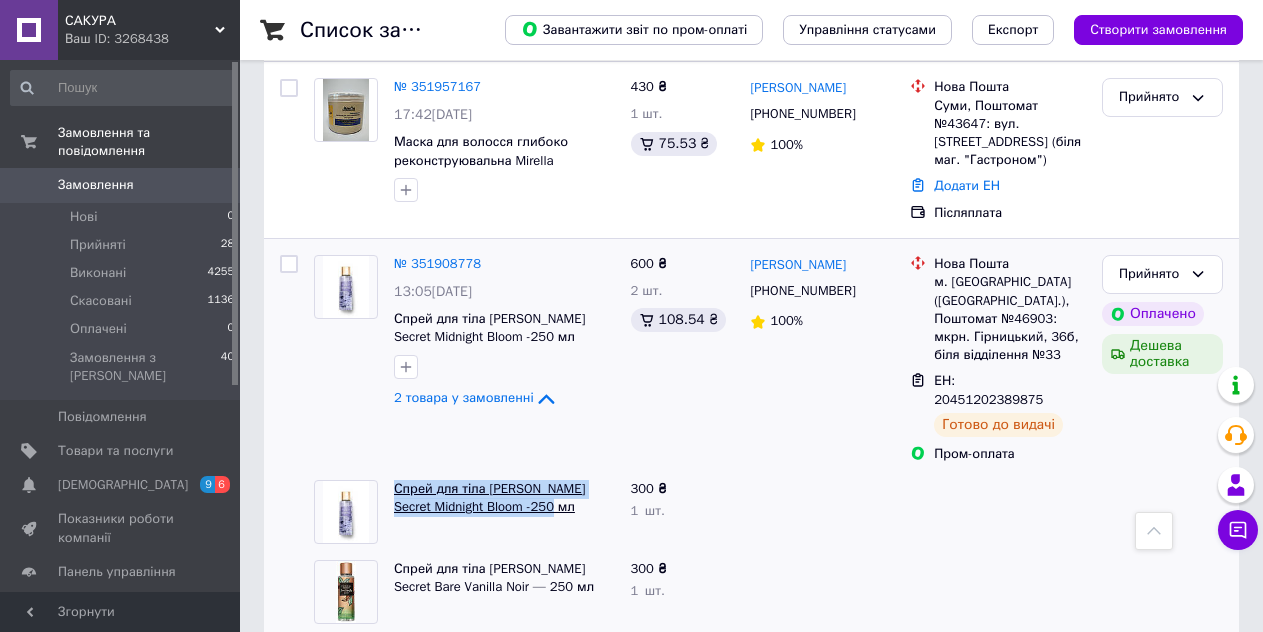 drag, startPoint x: 546, startPoint y: 475, endPoint x: 395, endPoint y: 450, distance: 153.05554 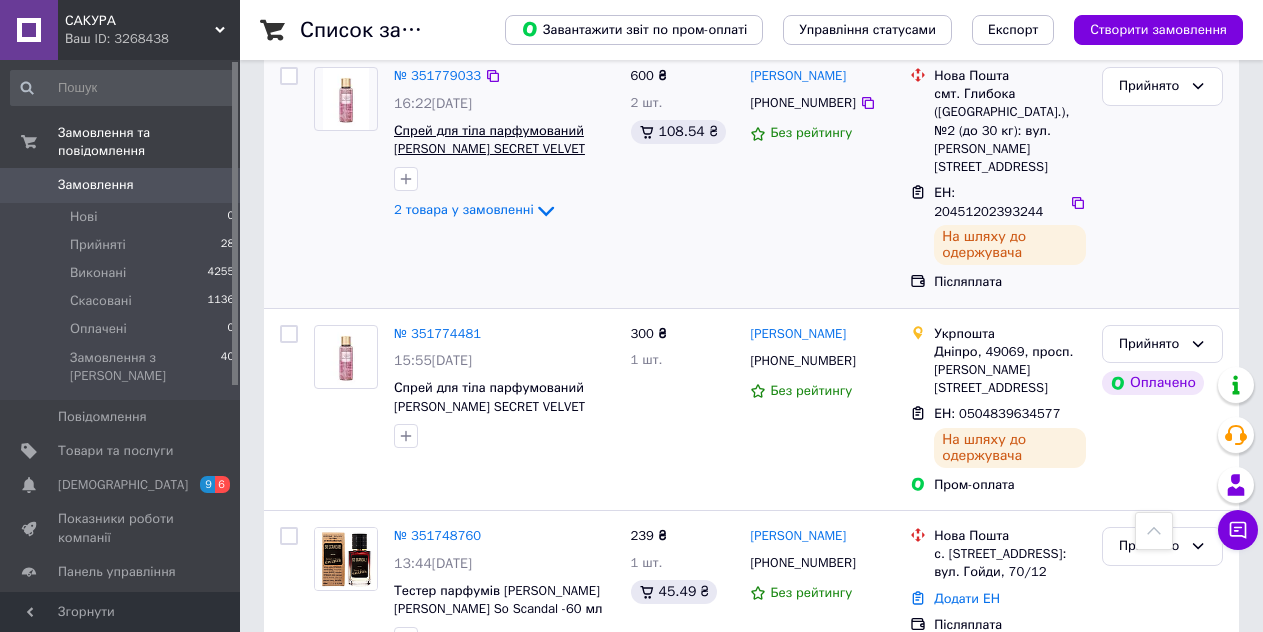 scroll, scrollTop: 1800, scrollLeft: 0, axis: vertical 